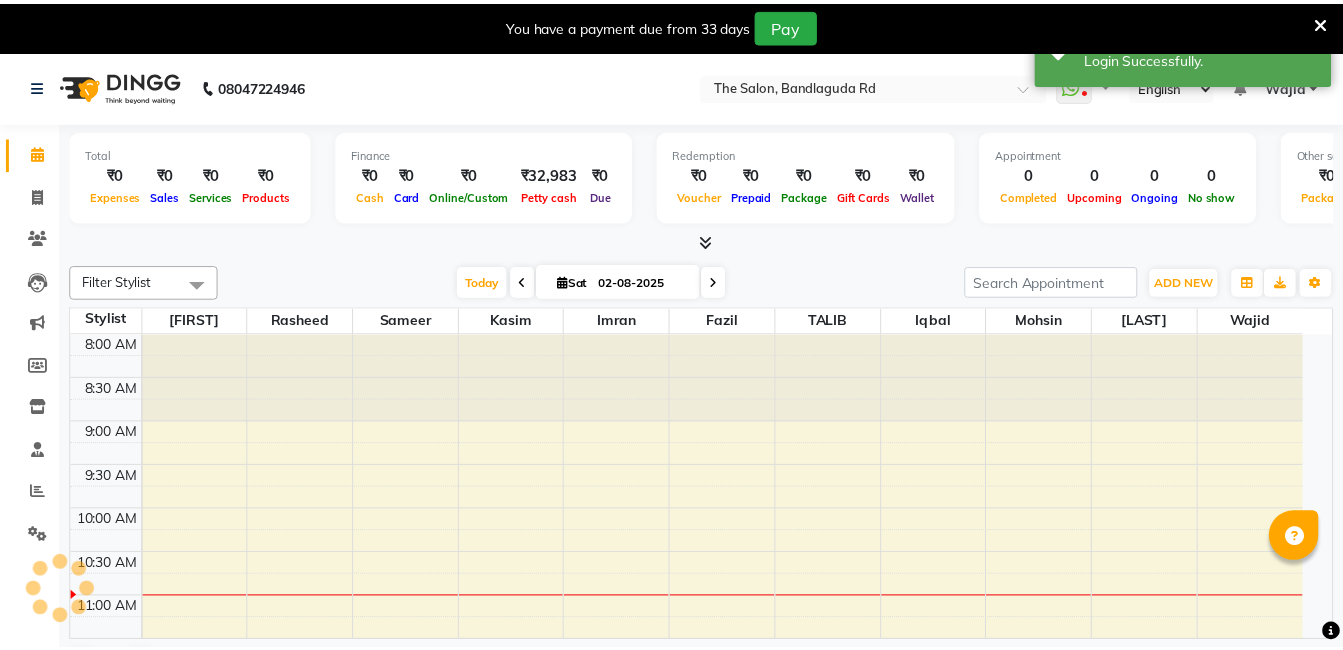 scroll, scrollTop: 0, scrollLeft: 0, axis: both 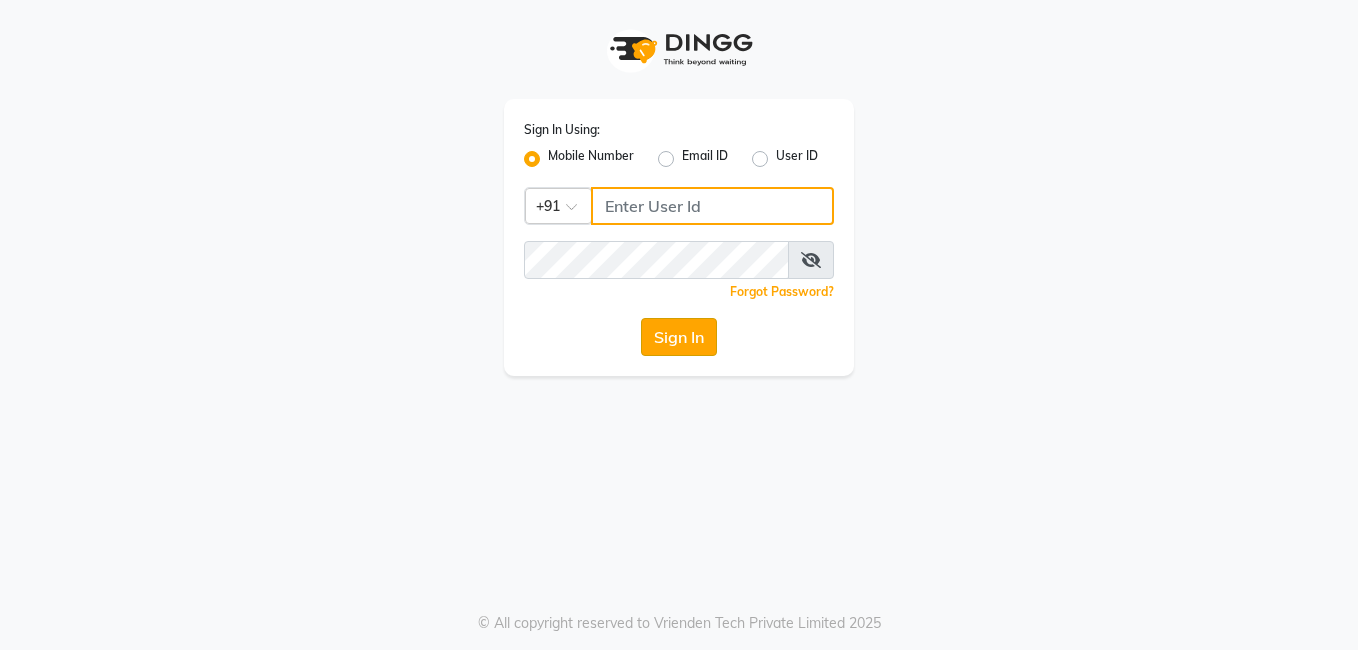 type on "[PHONE]" 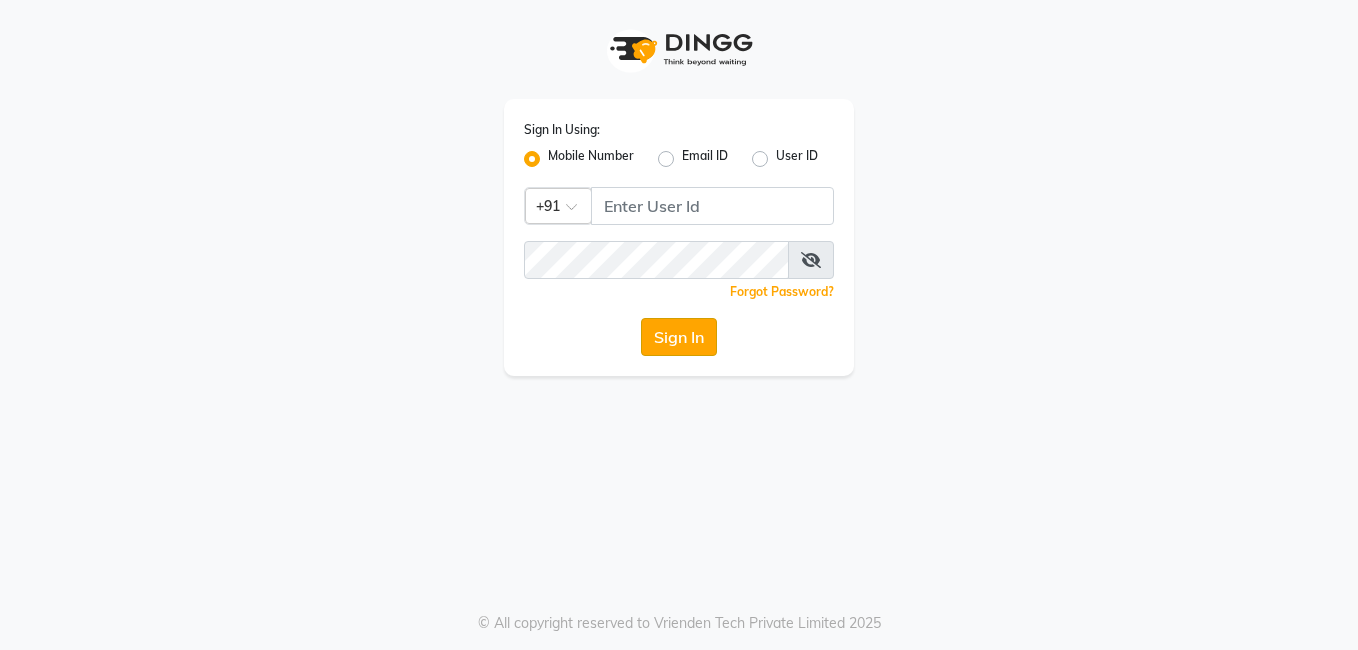 click on "Sign In" 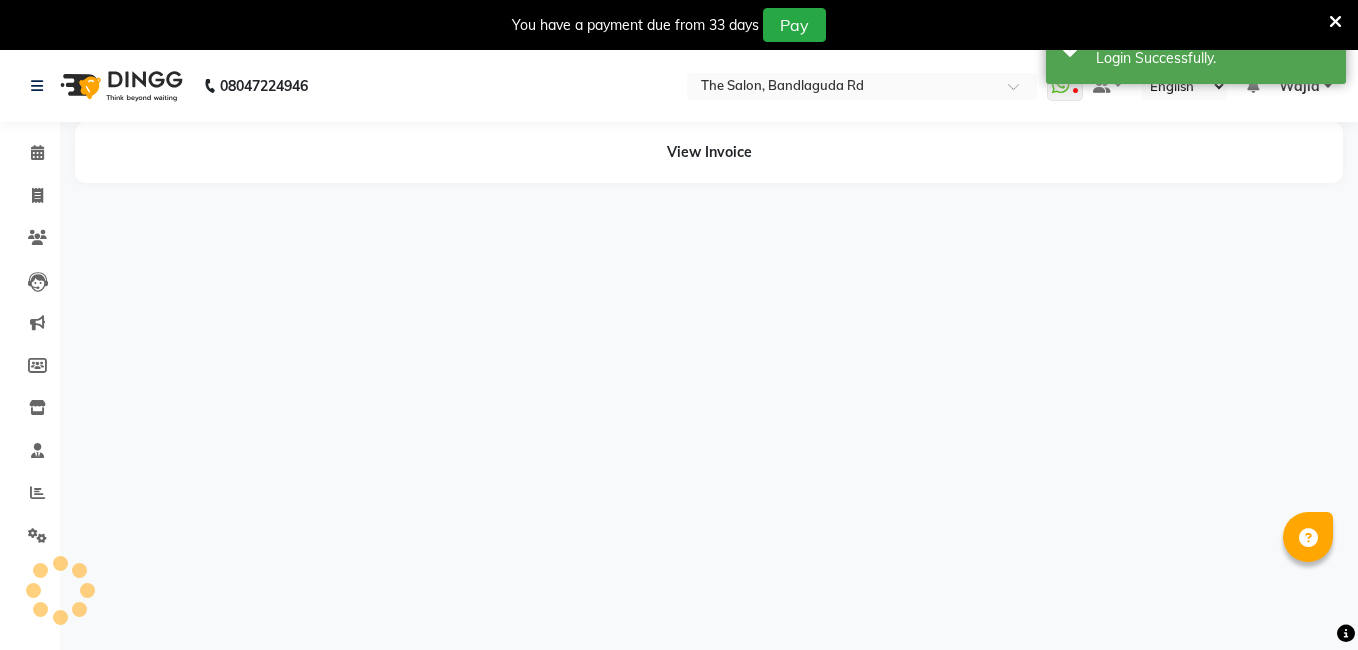 select on "en" 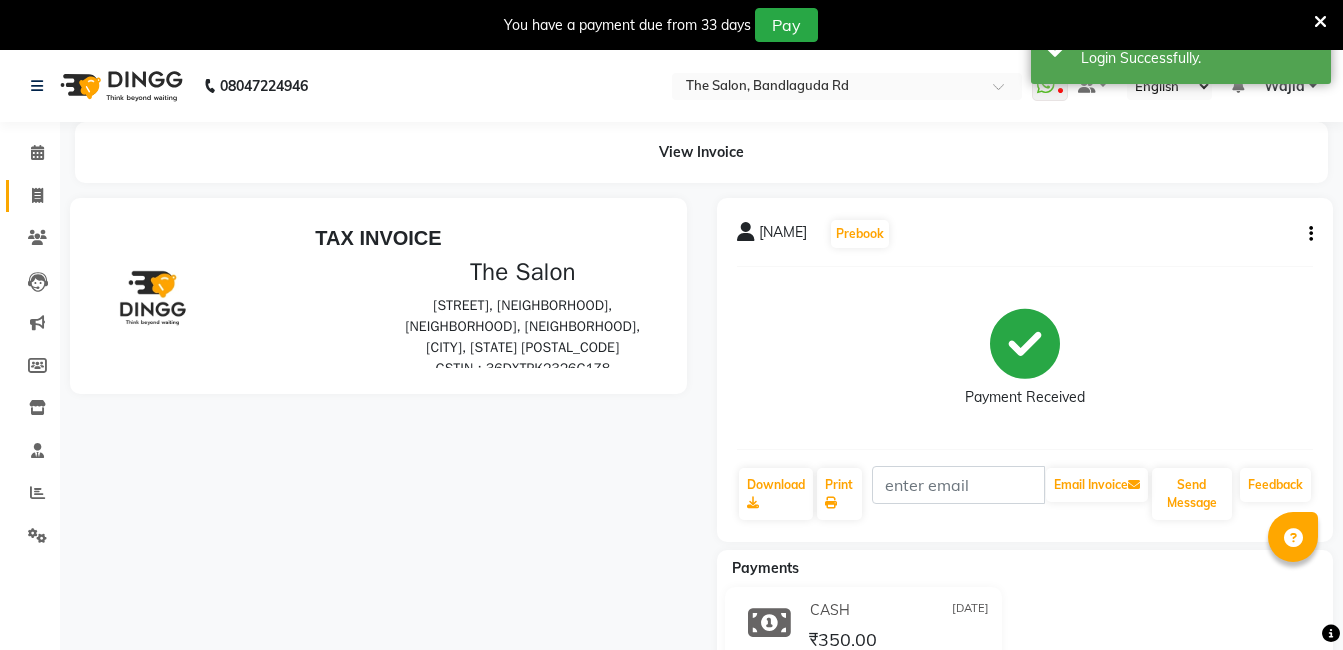 scroll, scrollTop: 0, scrollLeft: 0, axis: both 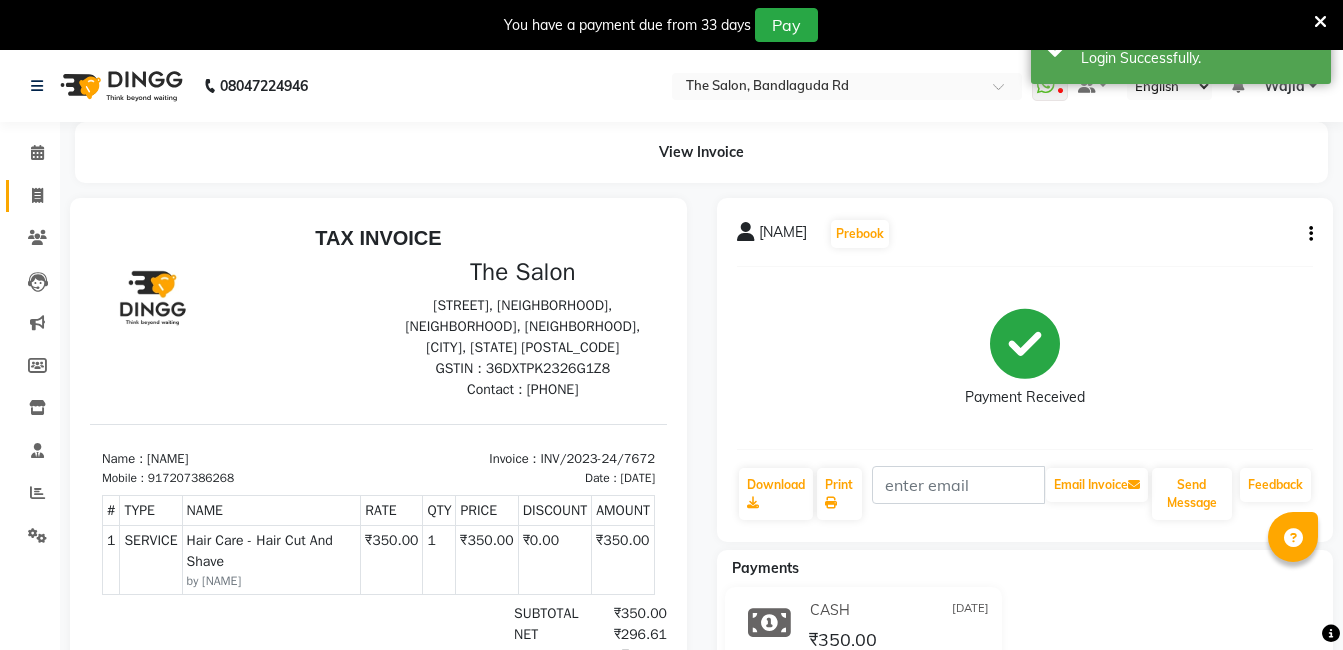 click on "Invoice" 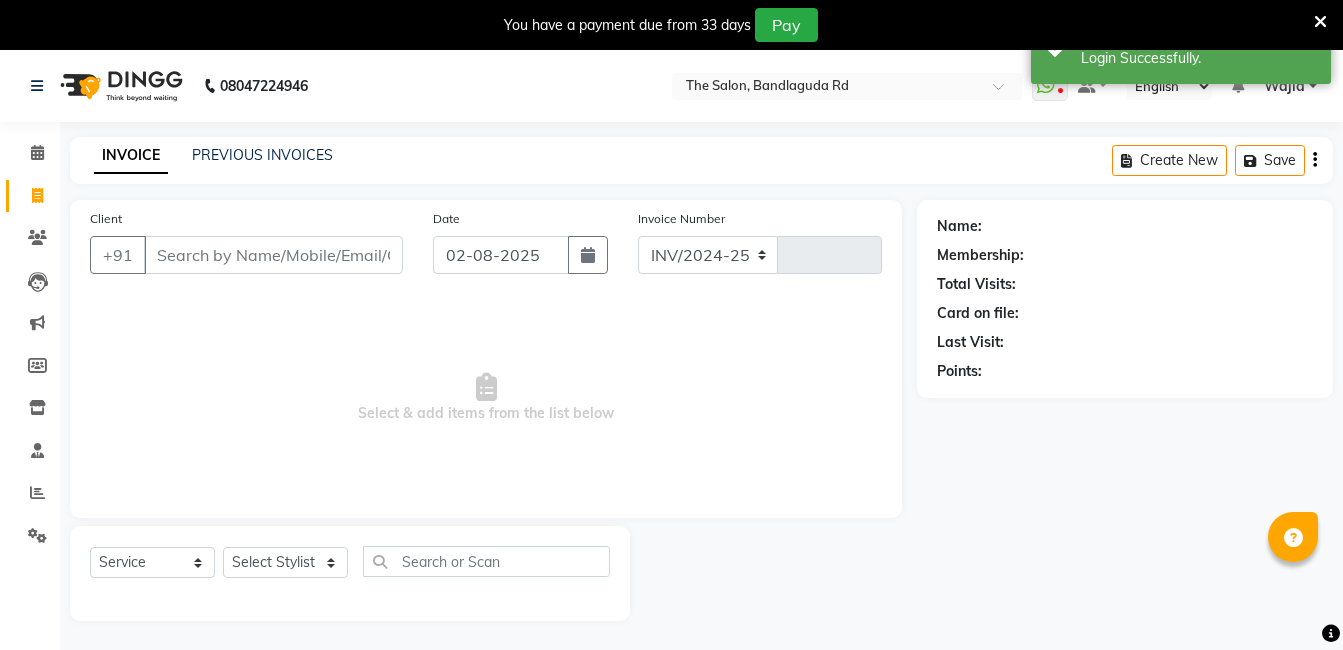 scroll, scrollTop: 50, scrollLeft: 0, axis: vertical 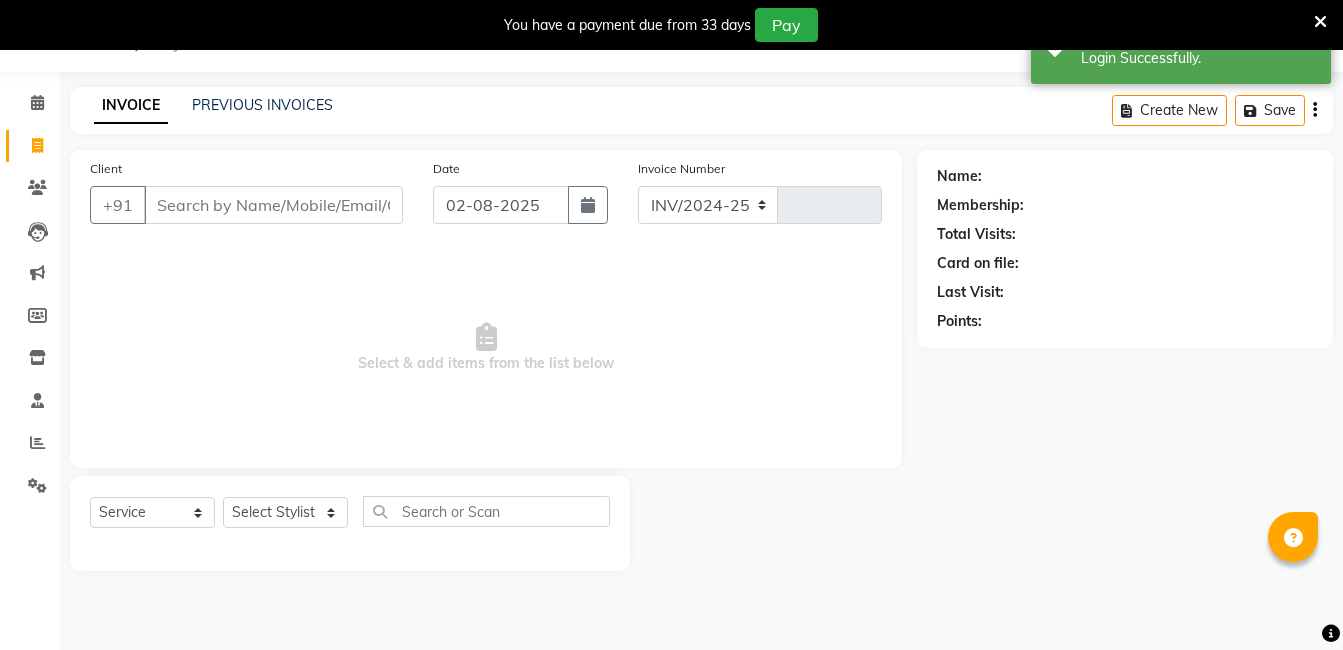 select on "5198" 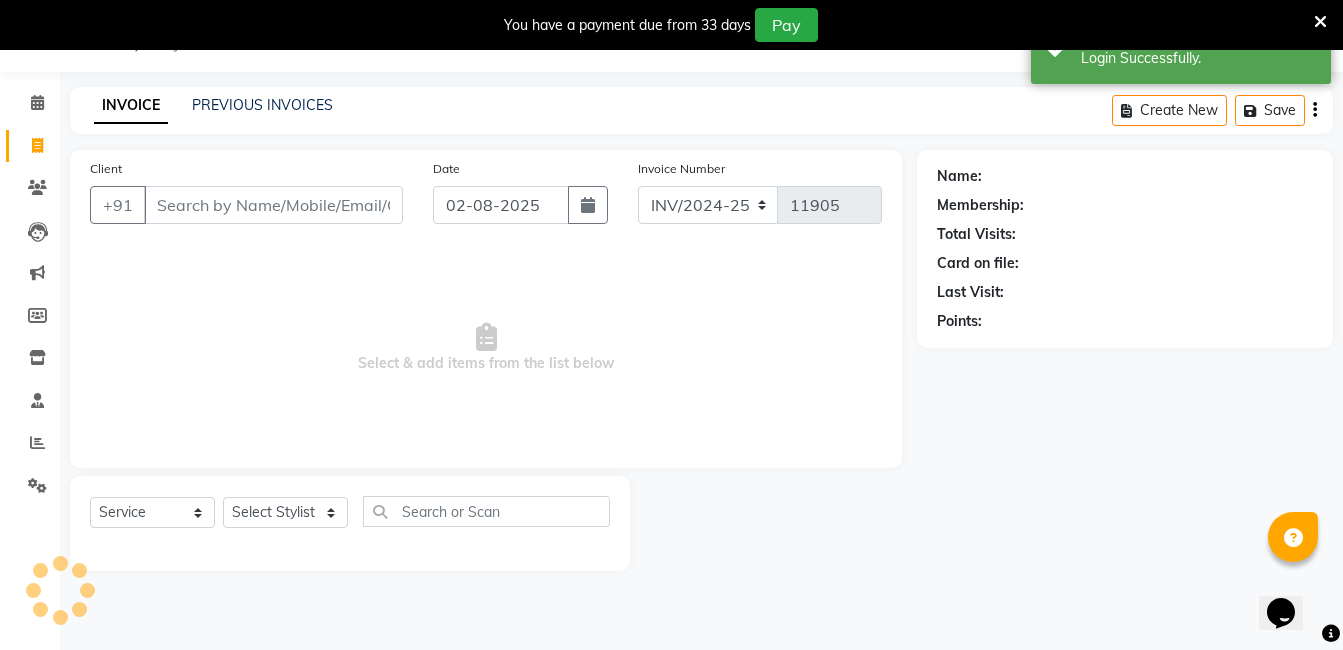 scroll, scrollTop: 0, scrollLeft: 0, axis: both 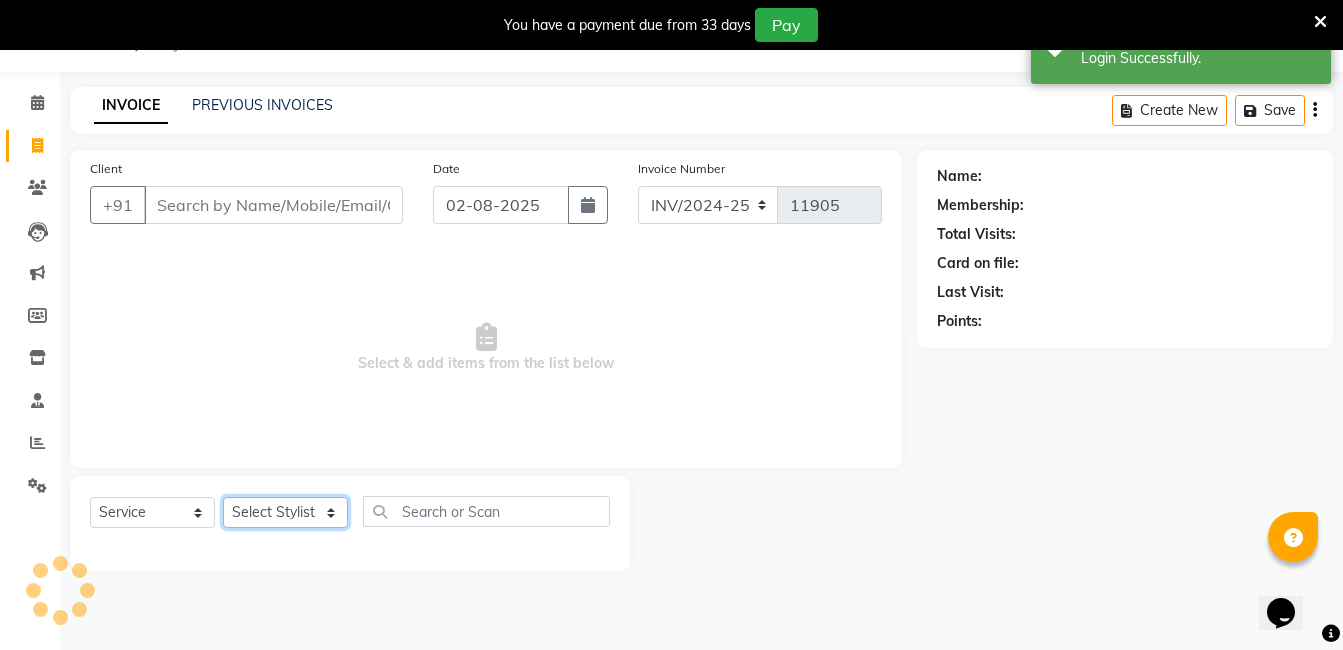 click on "Select Stylist [NAME] [NAME] [NAME] [NAME] [NAME] [NAME] [NAME] [NAME] [NAME] [NAME]" 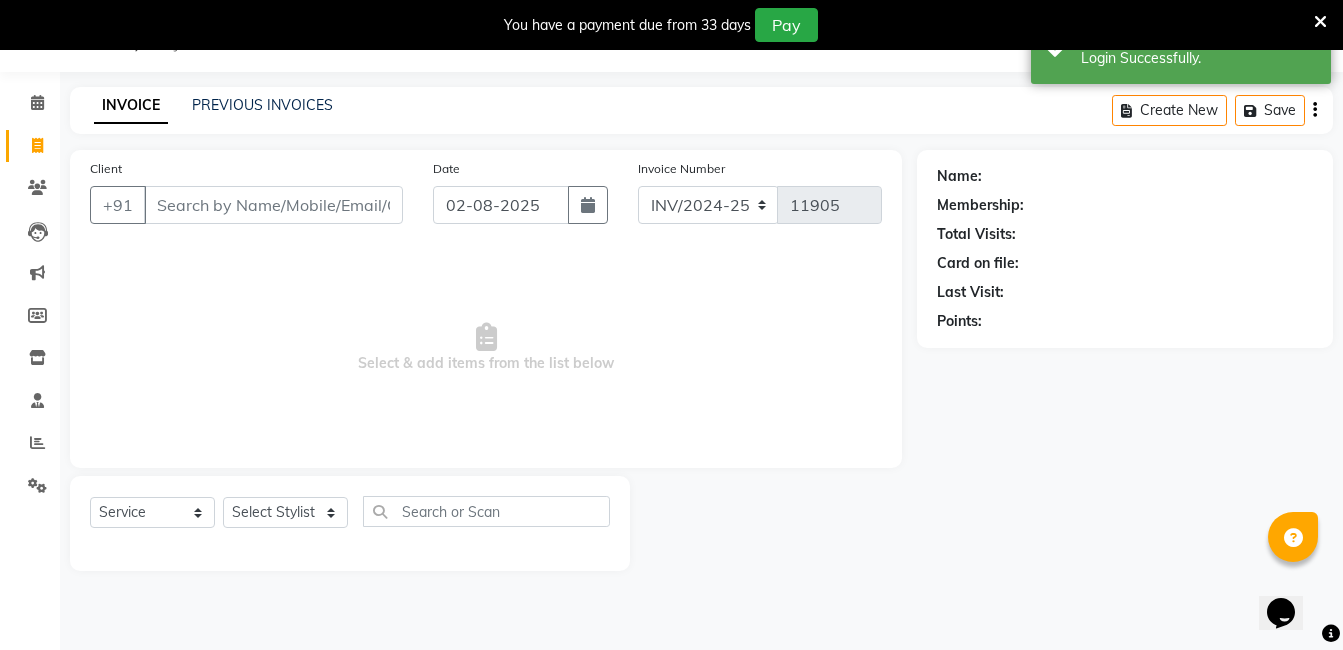 drag, startPoint x: 498, startPoint y: 452, endPoint x: 476, endPoint y: 444, distance: 23.409399 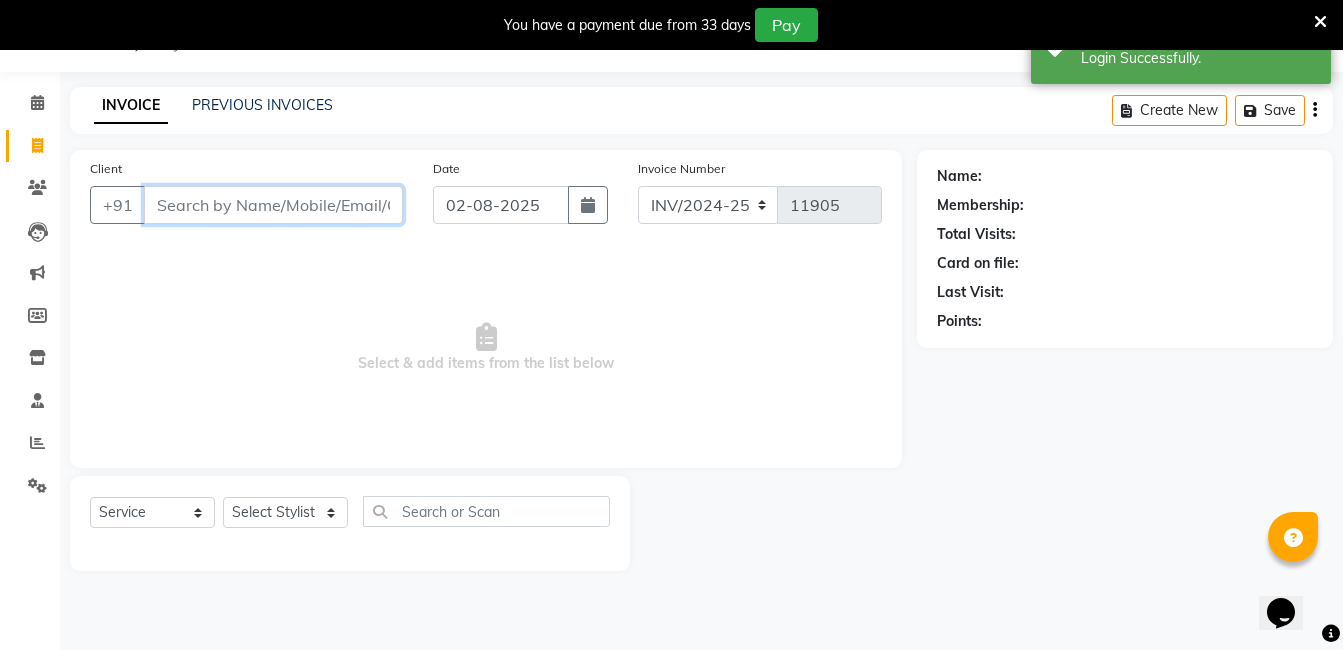 click on "Client" at bounding box center (273, 205) 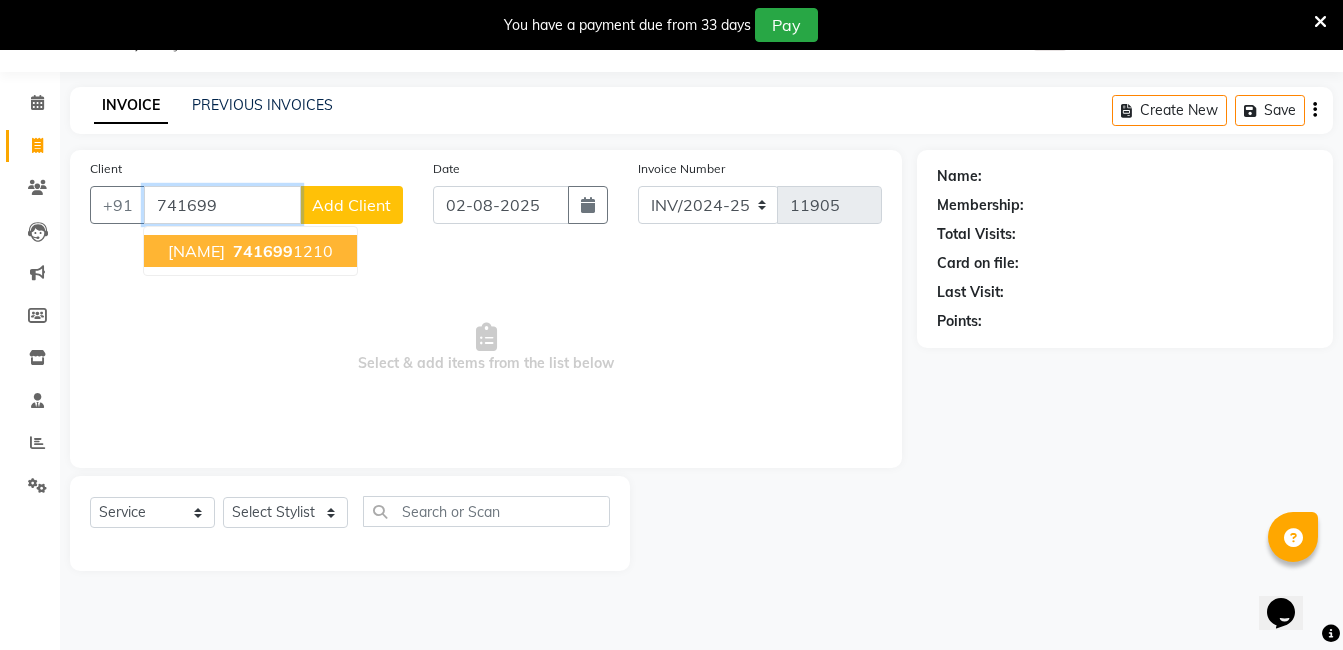 click on "[NAME]   [PHONE]" at bounding box center (250, 251) 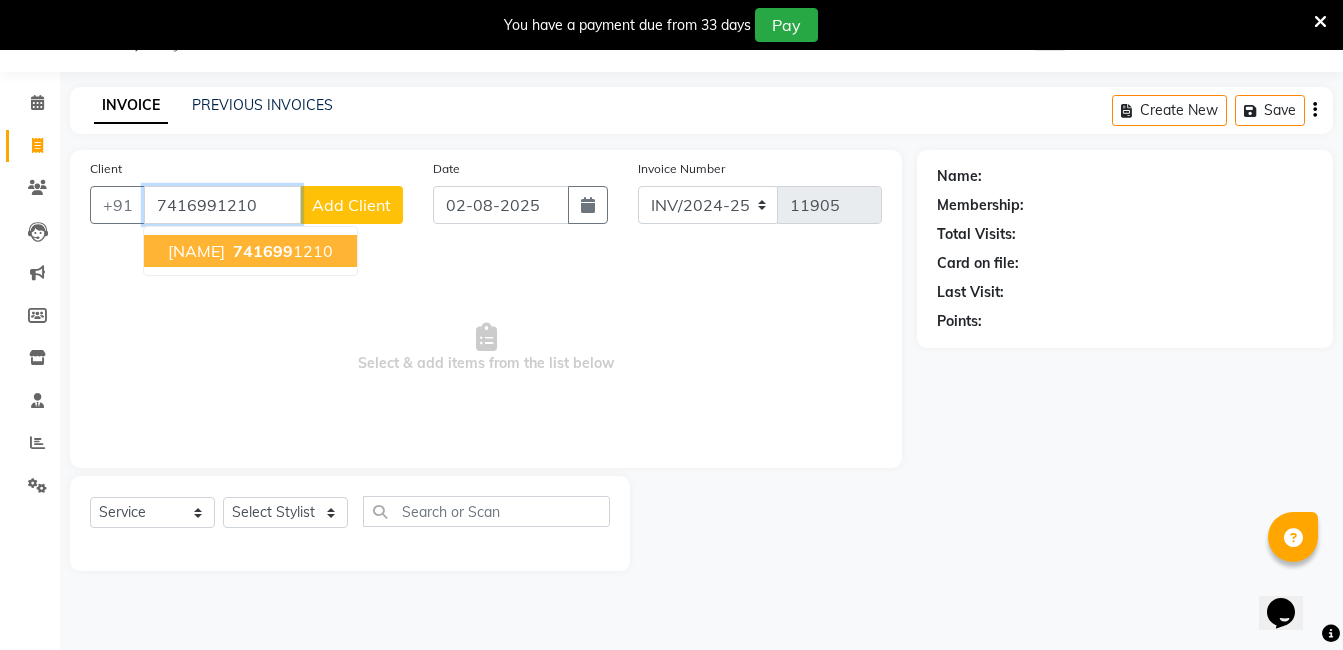 type on "7416991210" 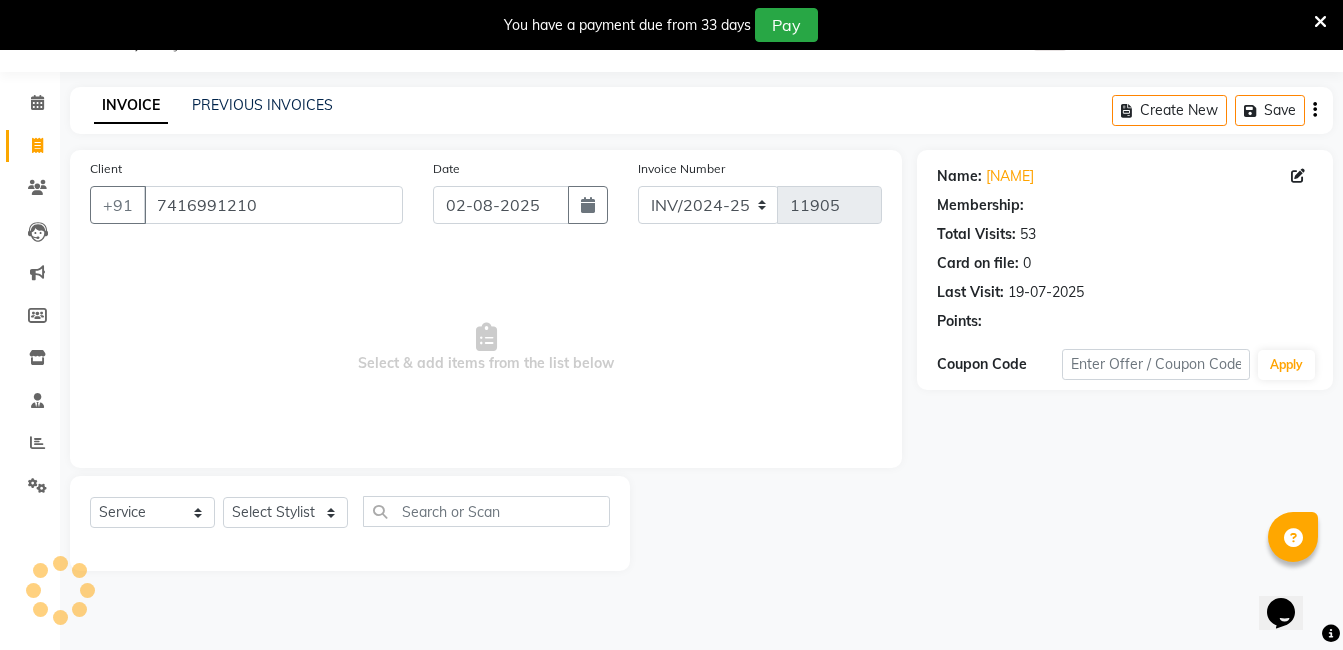 select on "2: Object" 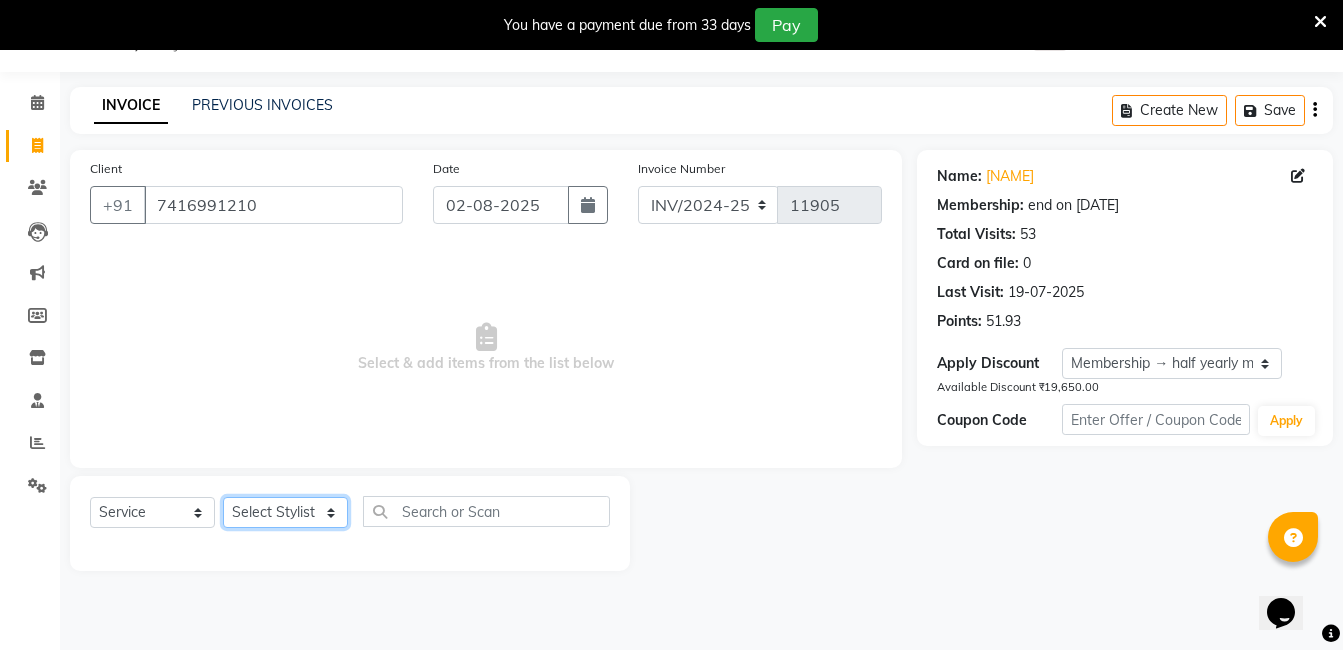 drag, startPoint x: 262, startPoint y: 522, endPoint x: 262, endPoint y: 498, distance: 24 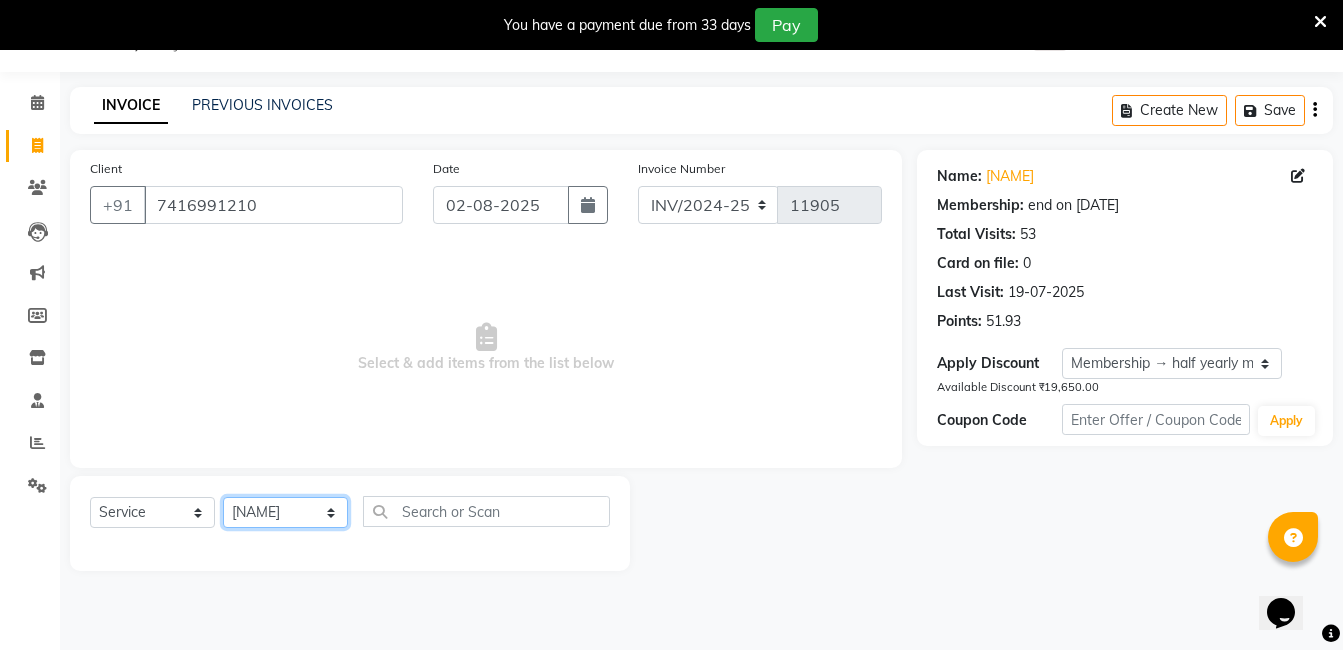 click on "Select Stylist [NAME] [NAME] [NAME] [NAME] [NAME] [NAME] [NAME] [NAME] [NAME] [NAME]" 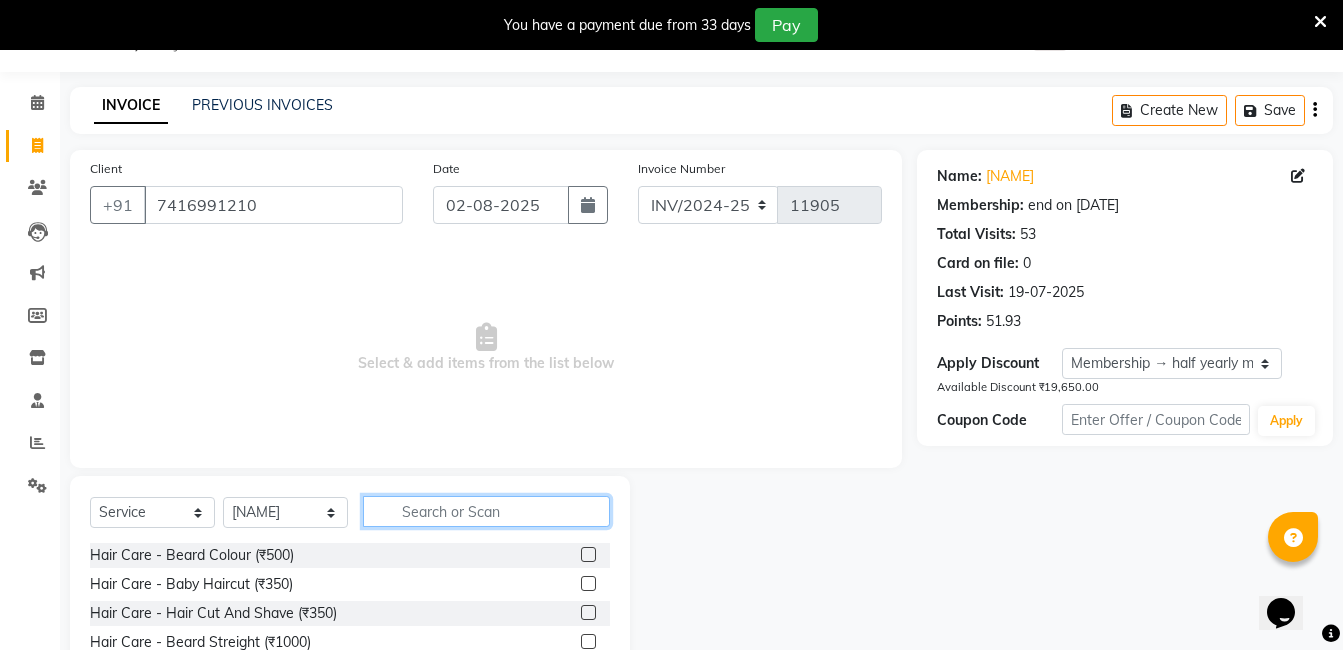 click 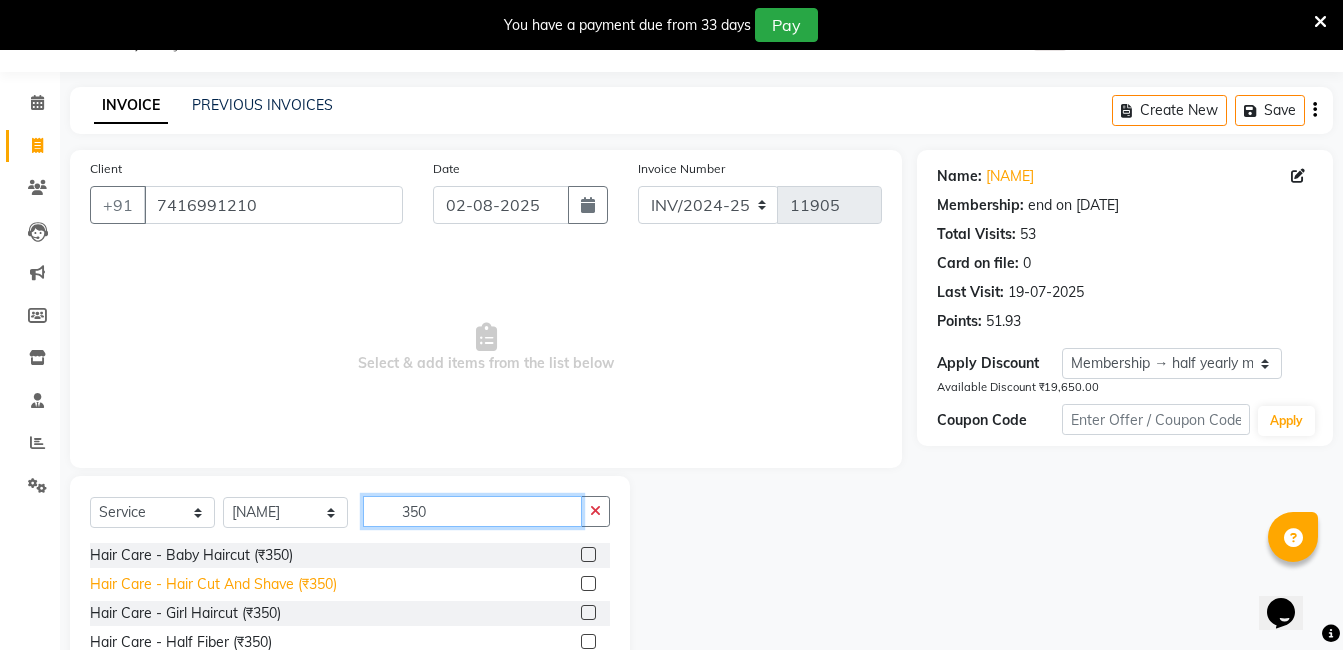type on "350" 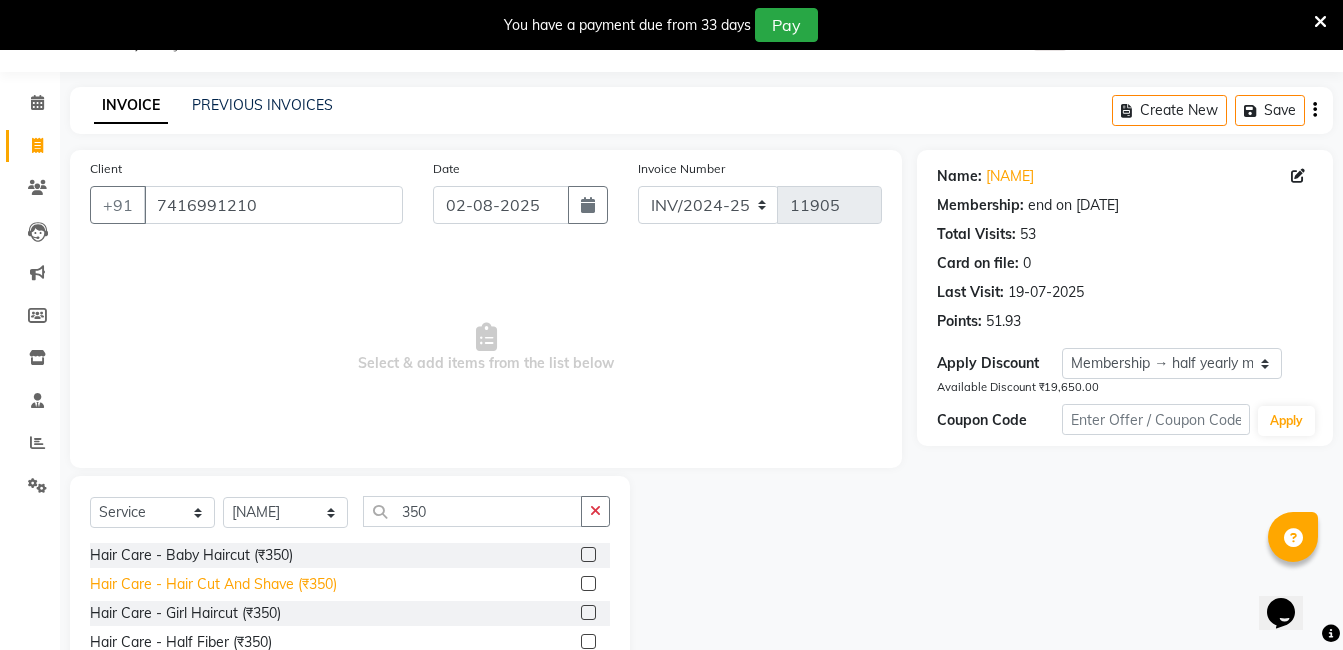 click on "Hair Care - Hair Cut And Shave (₹350)" 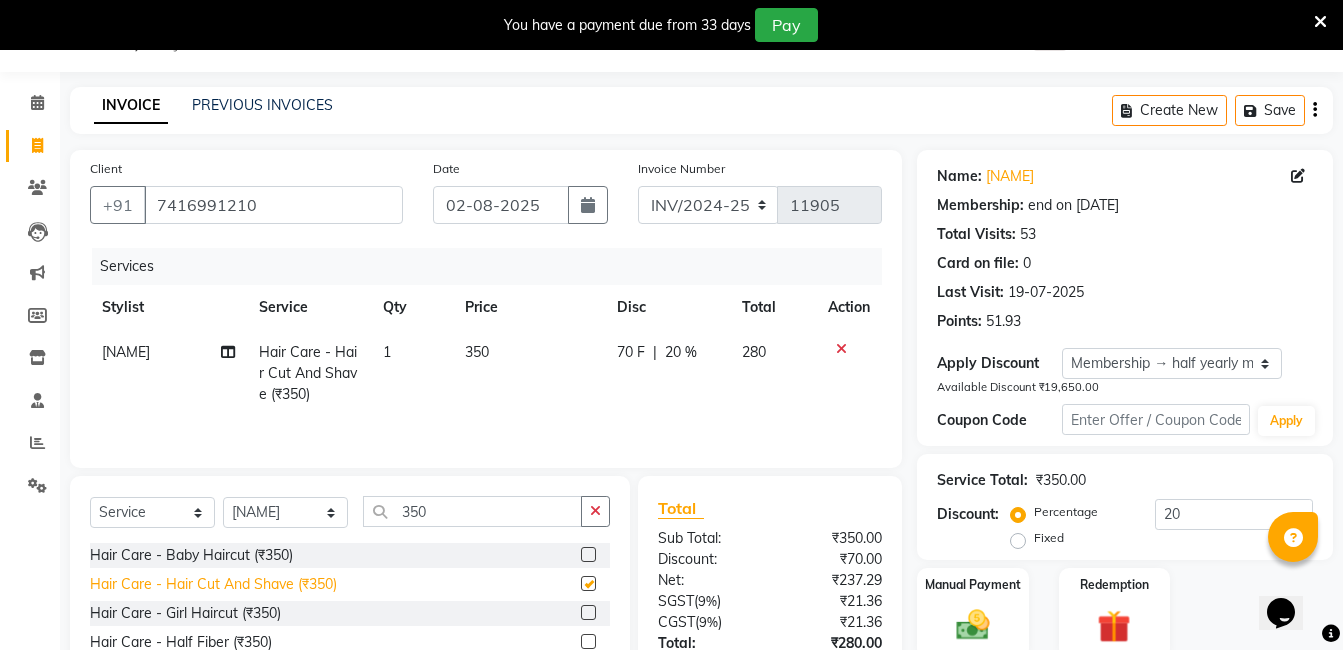 checkbox on "false" 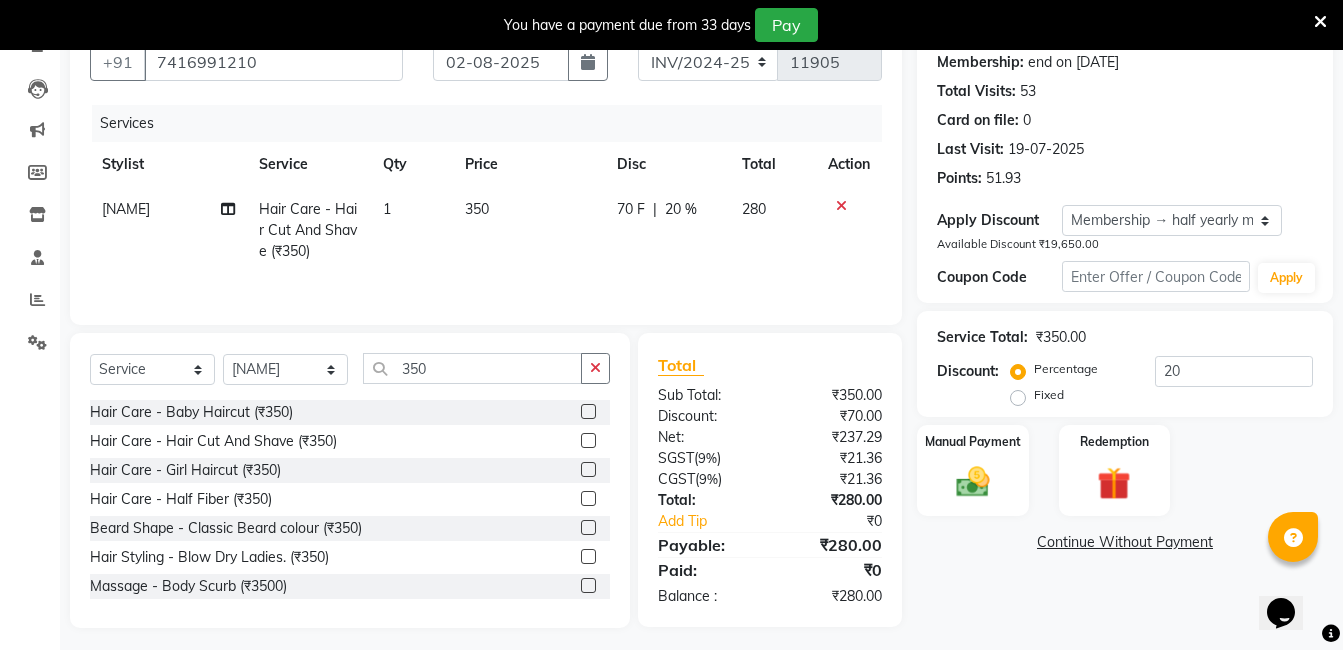 scroll, scrollTop: 201, scrollLeft: 0, axis: vertical 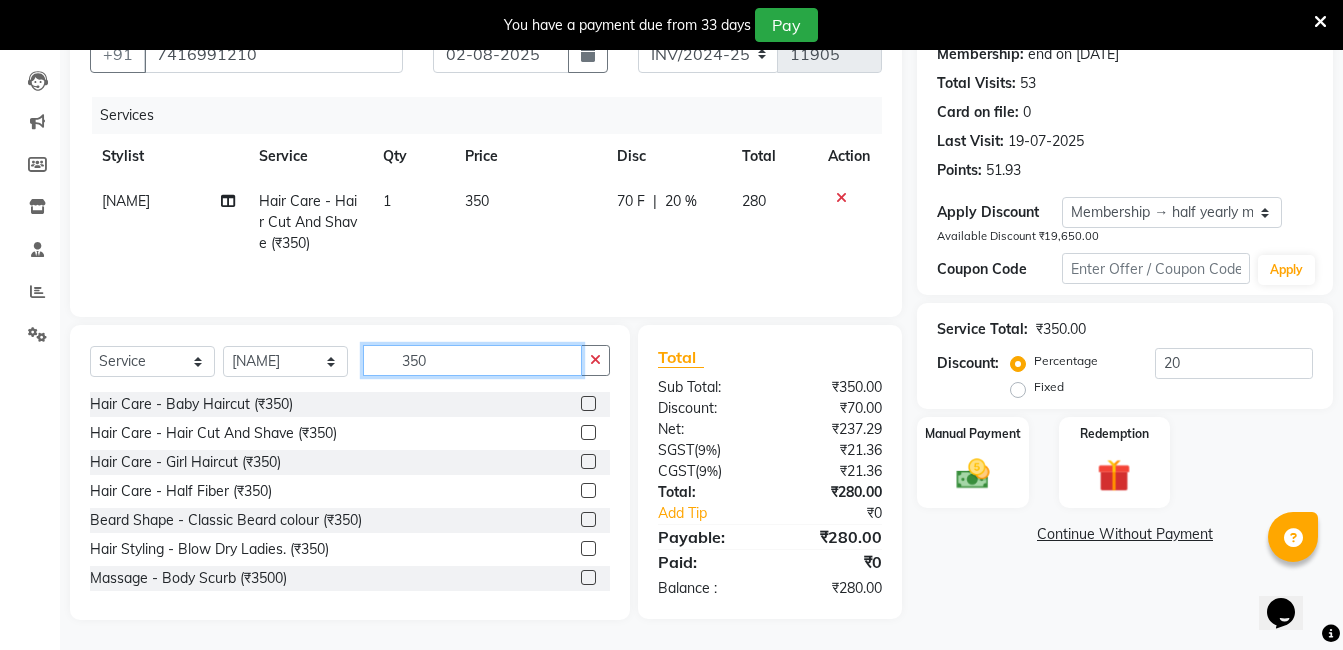 click on "350" 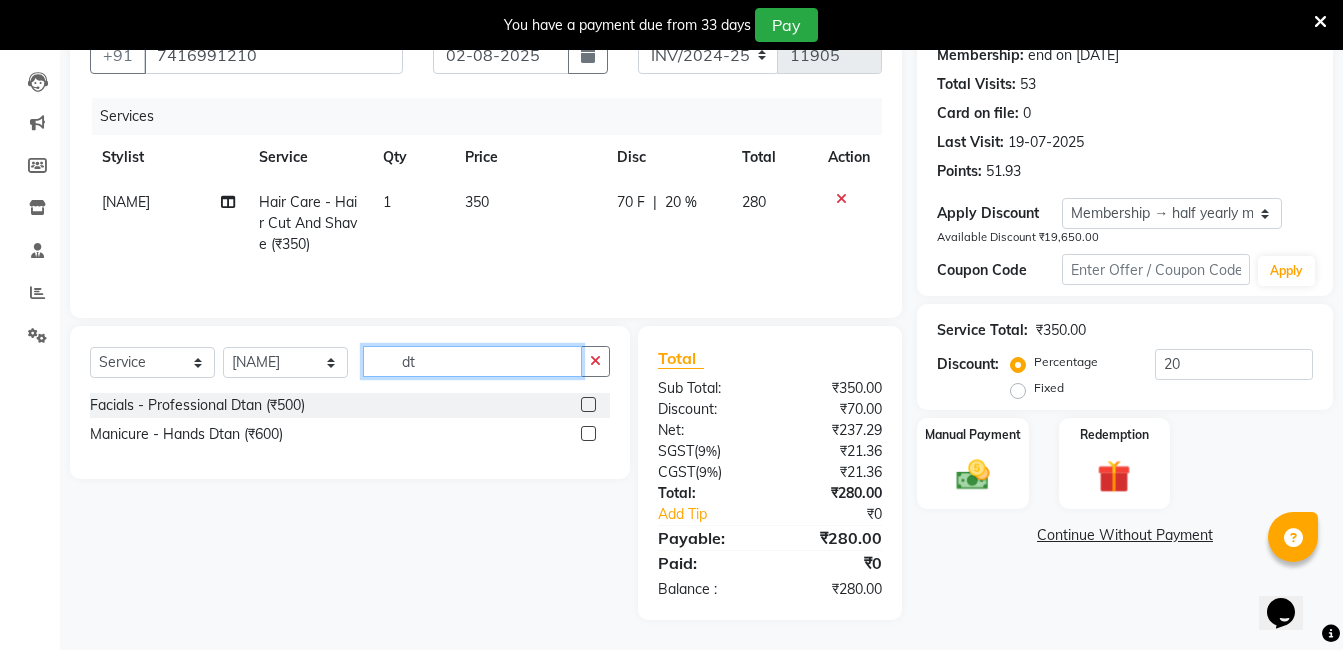 scroll, scrollTop: 200, scrollLeft: 0, axis: vertical 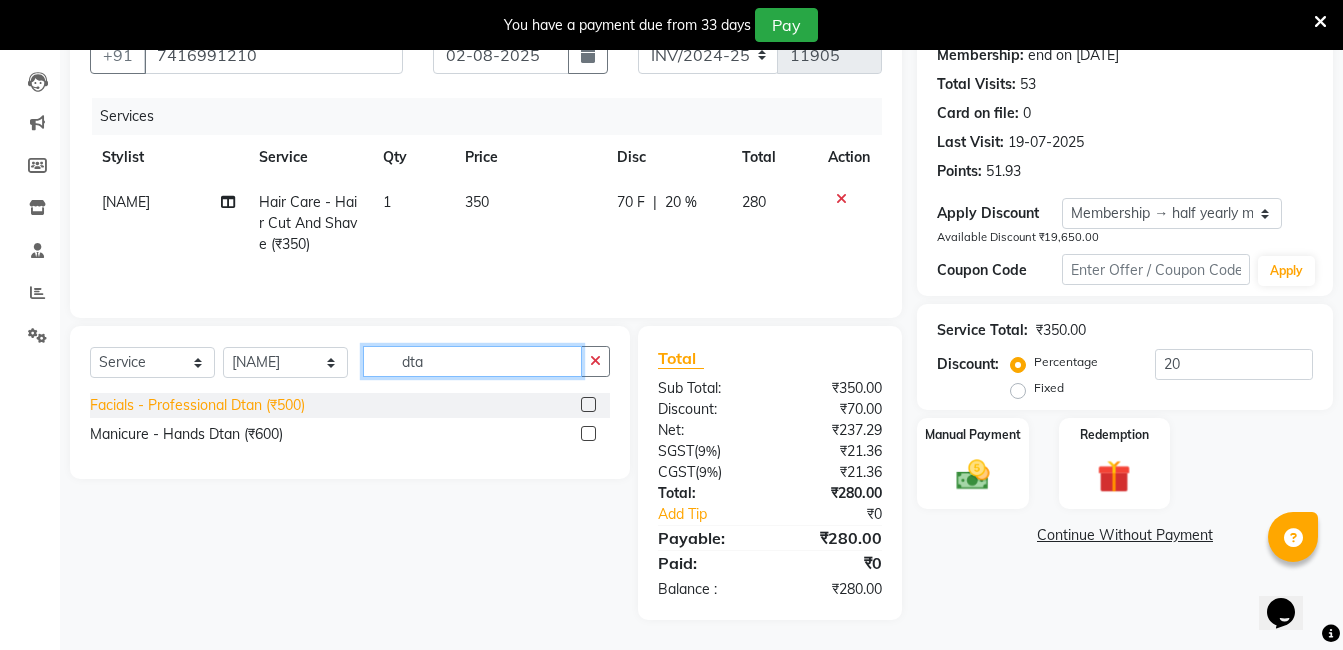 type on "dta" 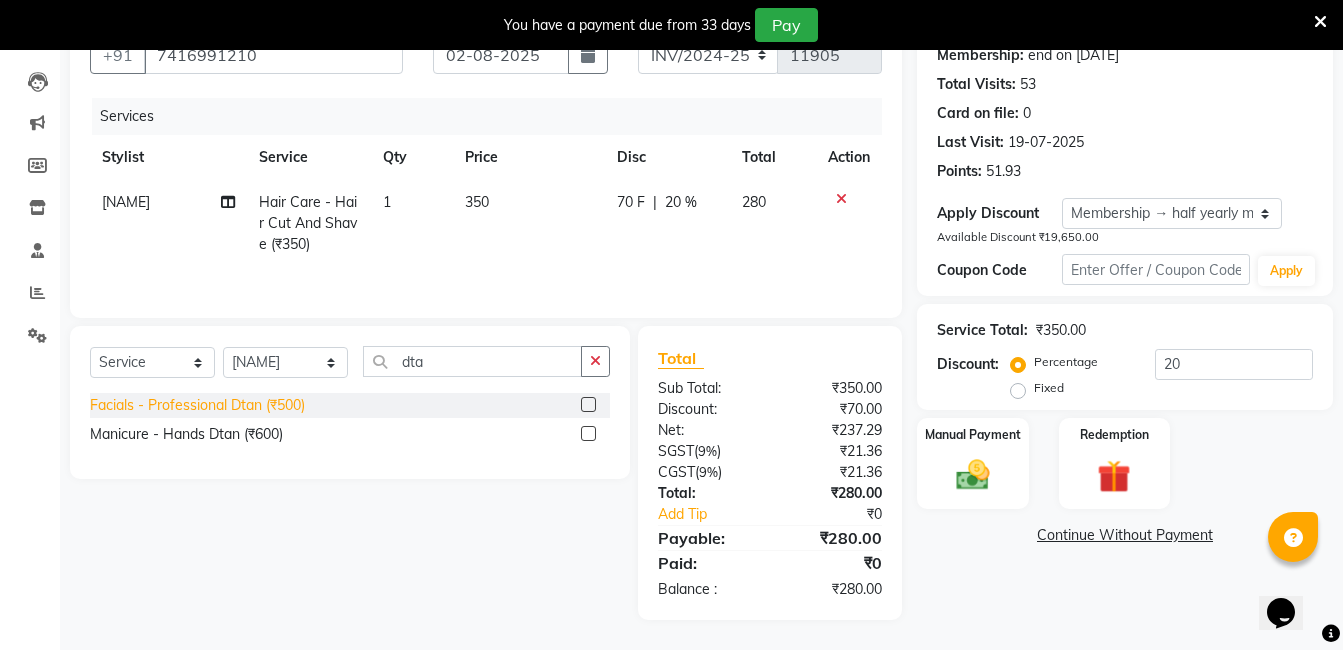 click on "Facials - Professional Dtan (₹500)" 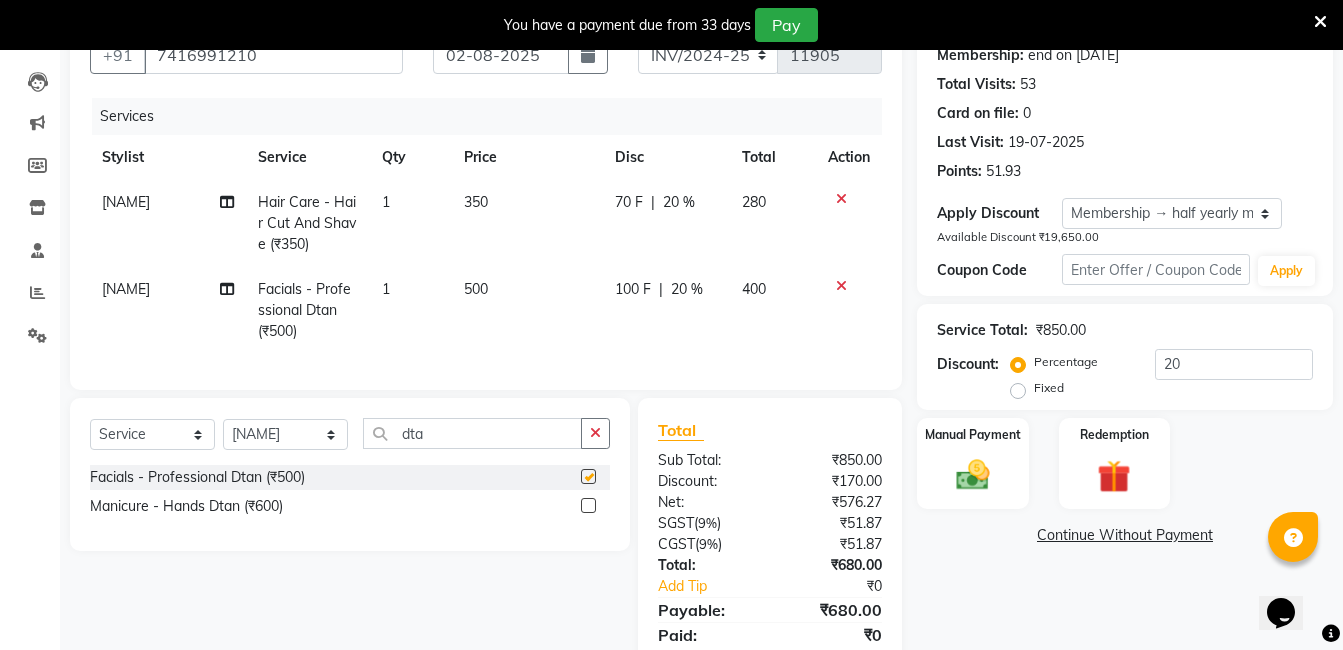 checkbox on "false" 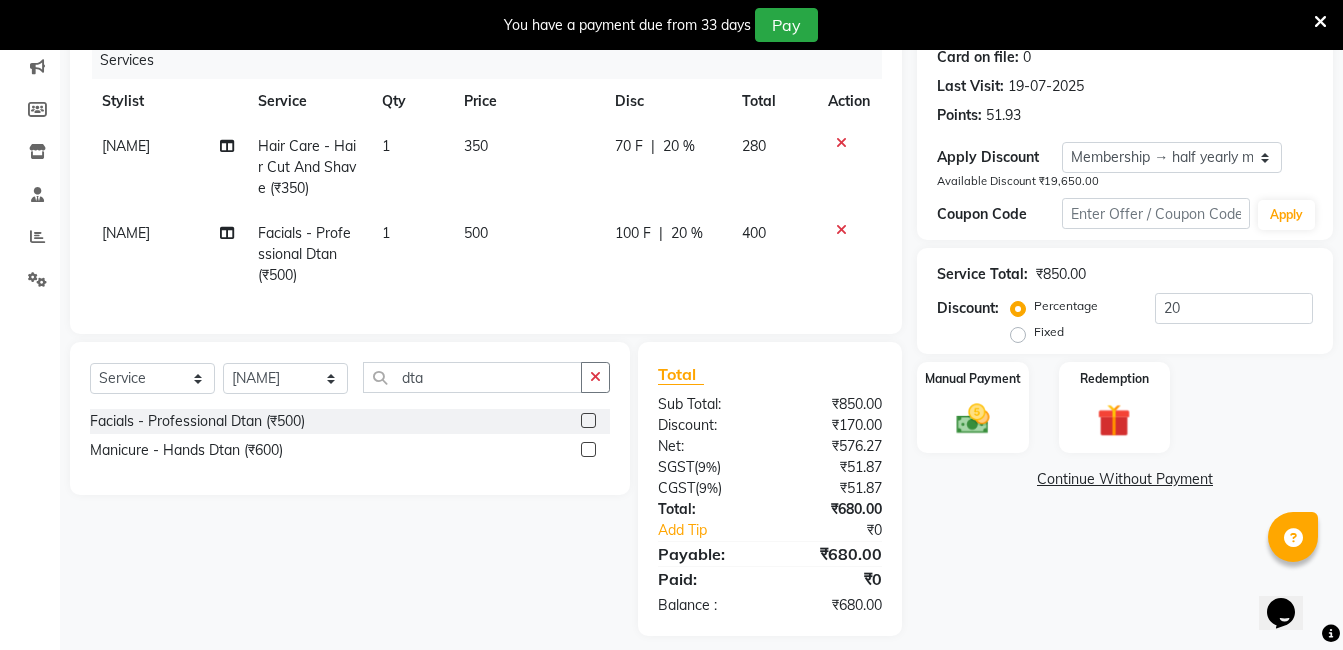 scroll, scrollTop: 287, scrollLeft: 0, axis: vertical 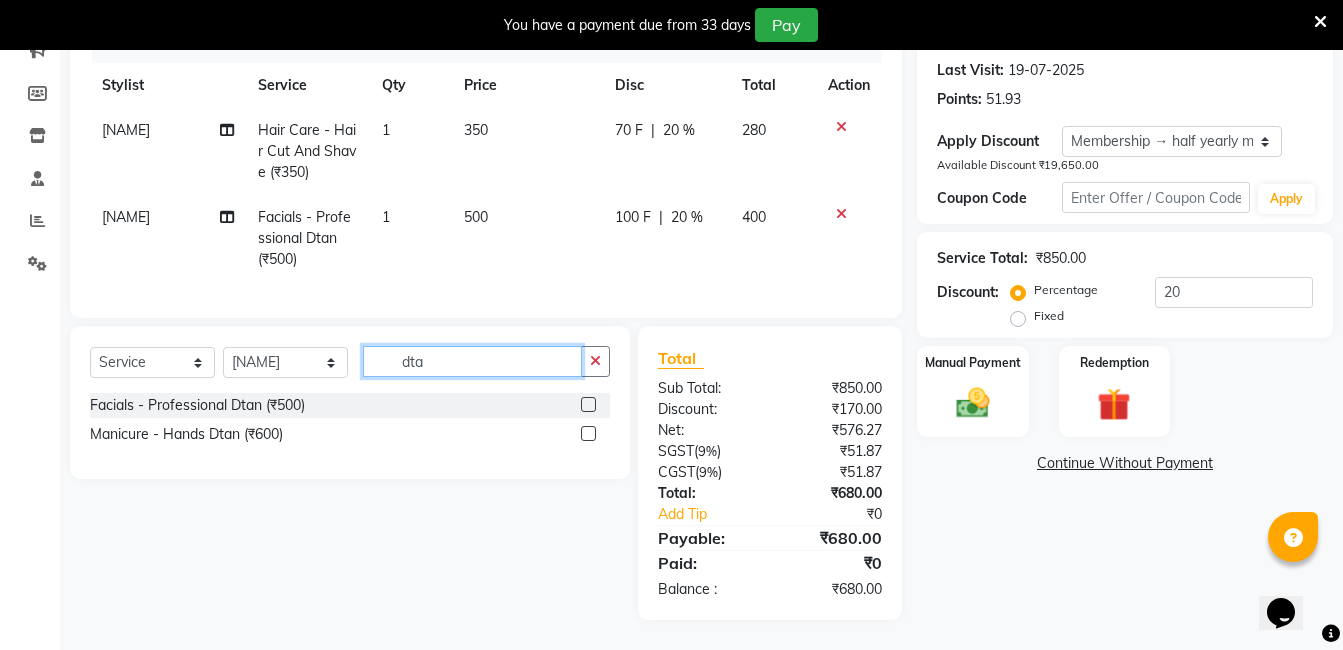 click on "dta" 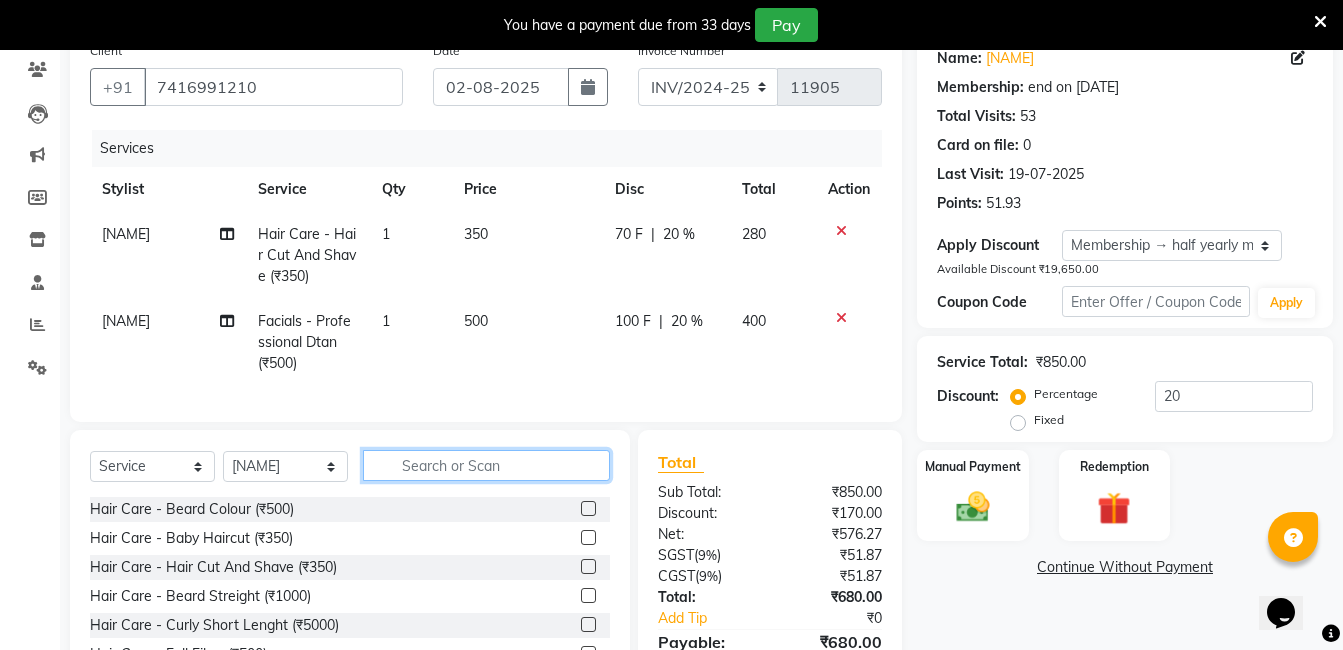 scroll, scrollTop: 288, scrollLeft: 0, axis: vertical 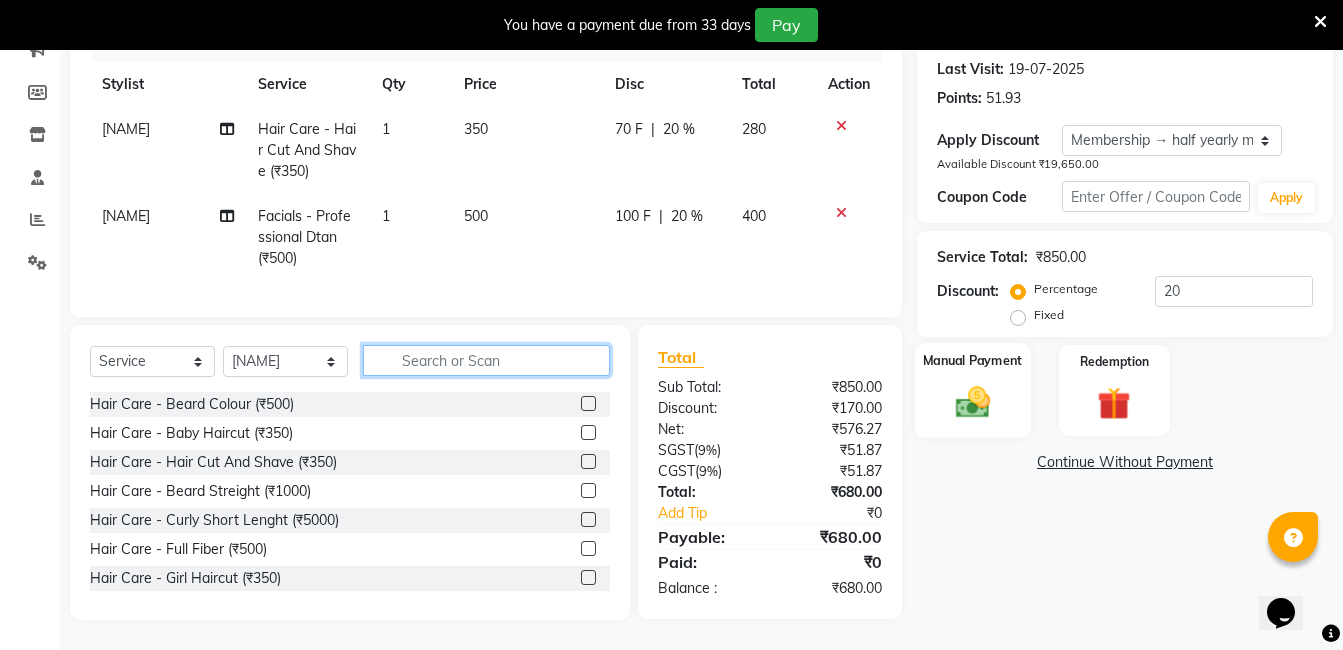 type 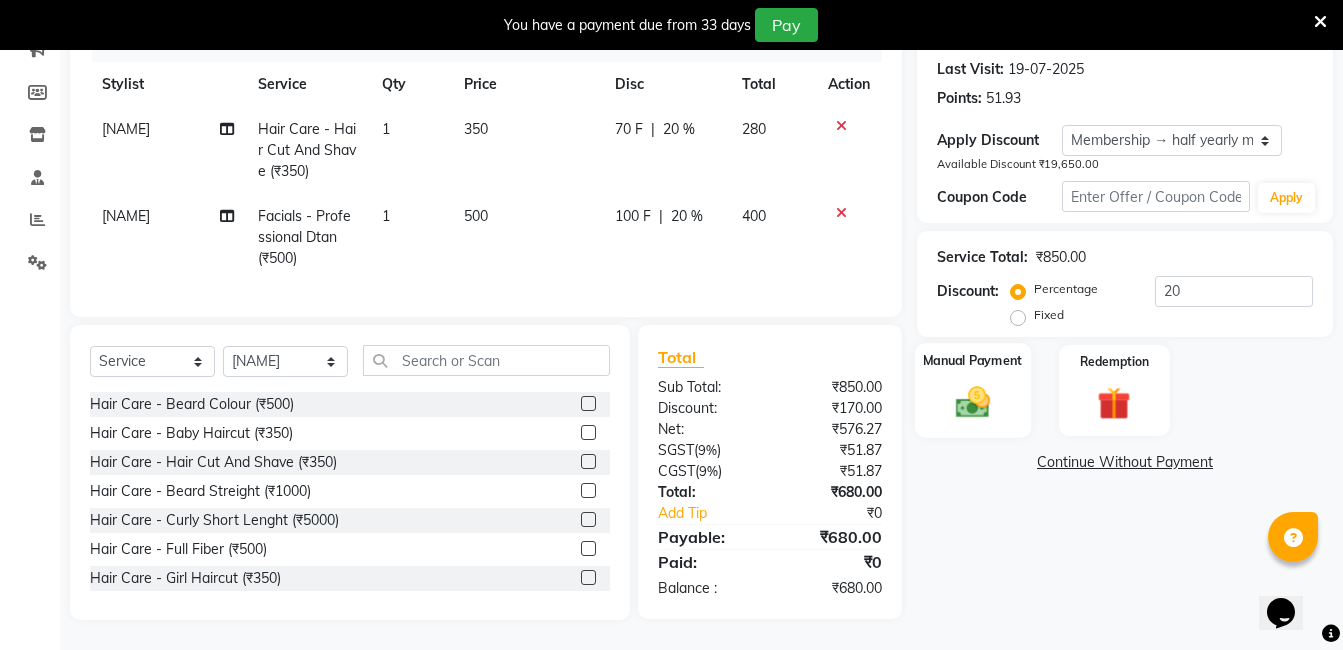 click 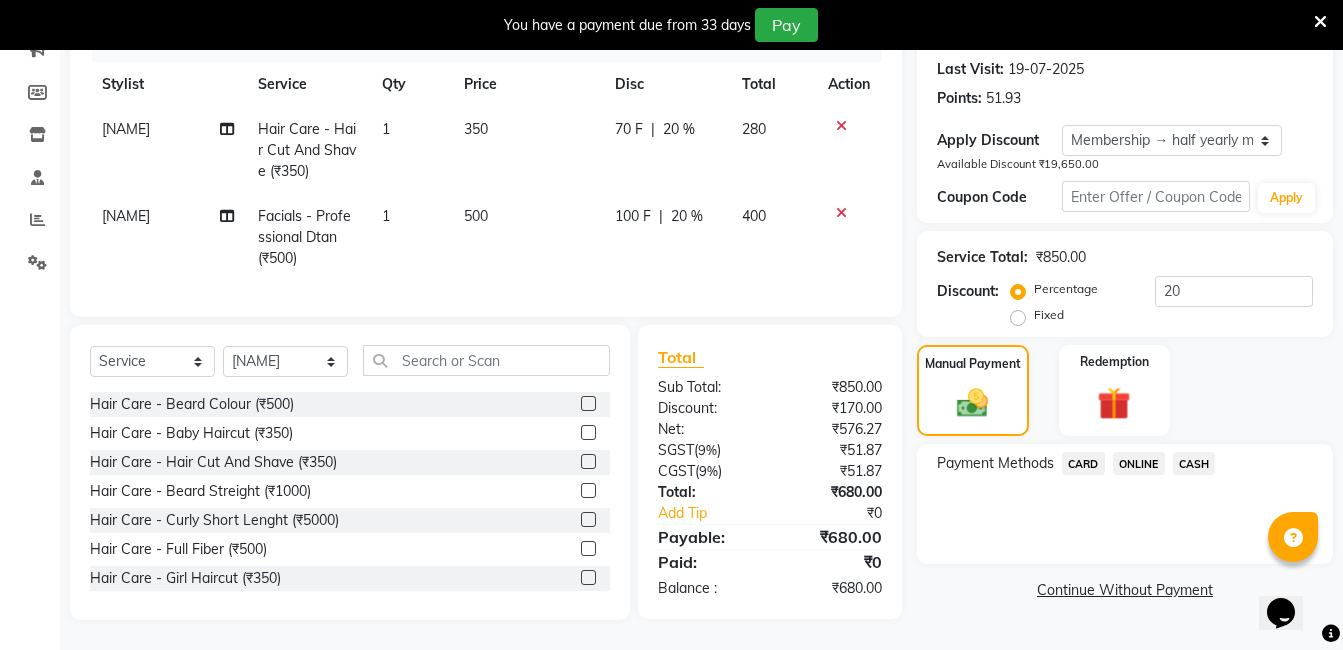 click on "ONLINE" 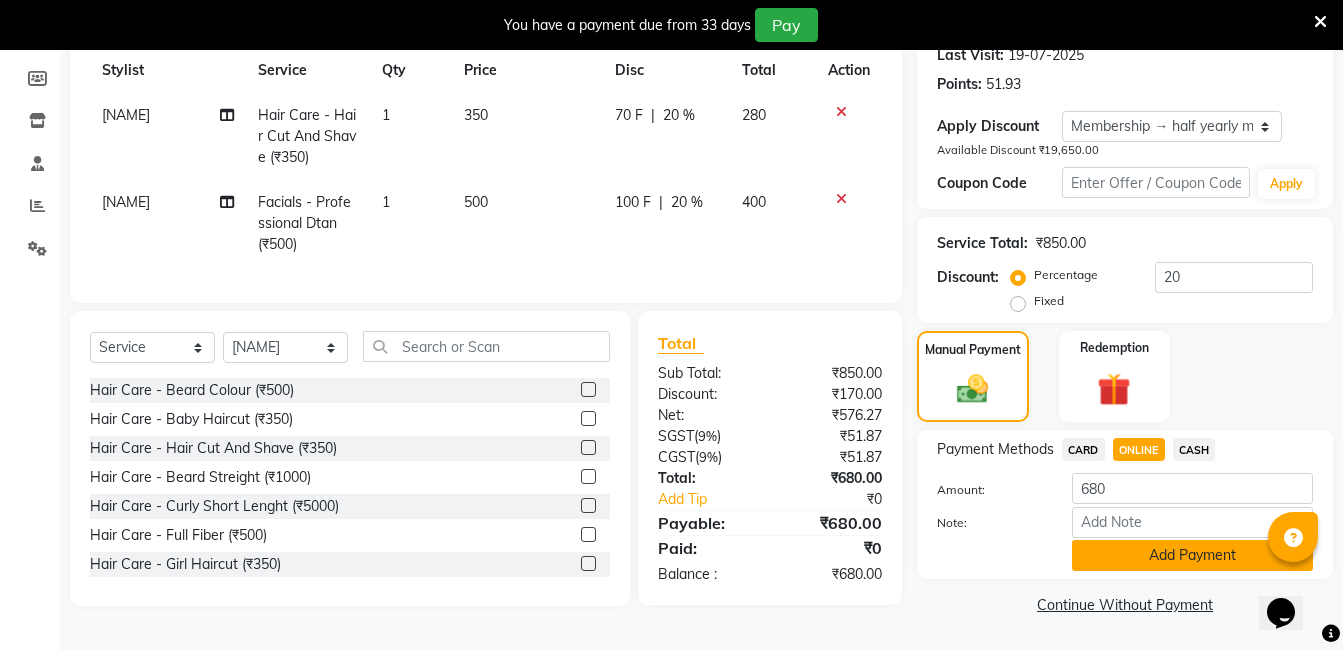 click on "Add Payment" 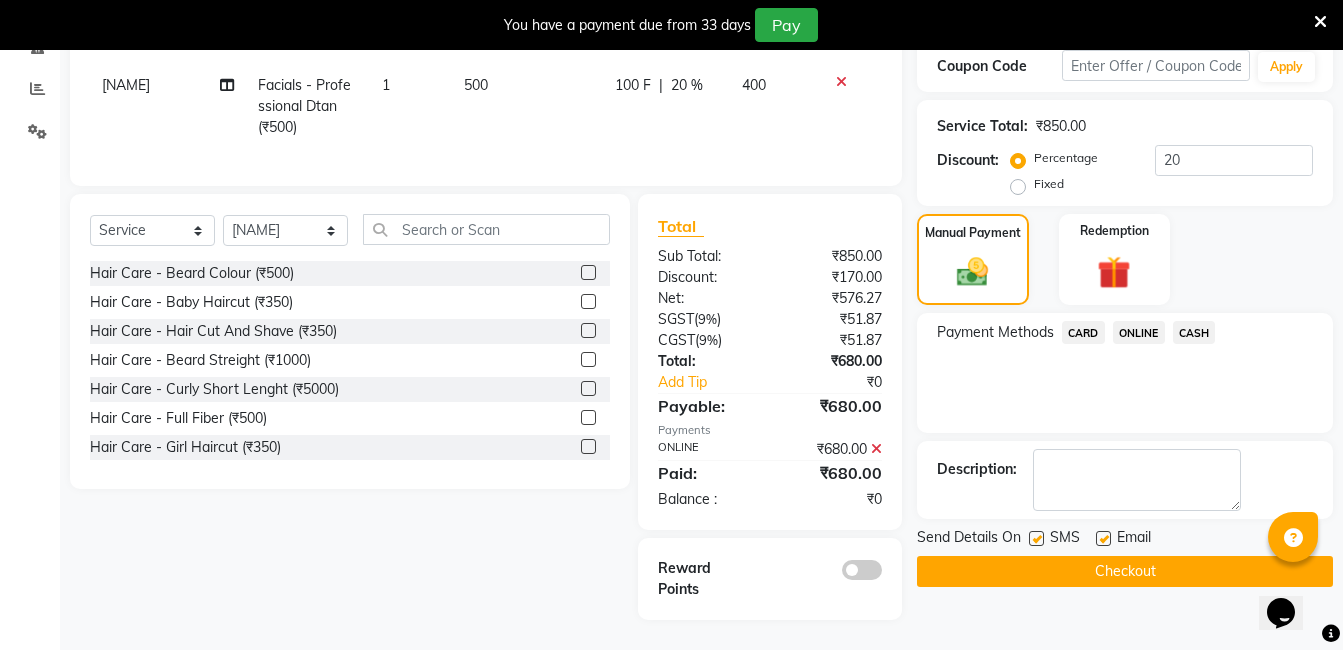 scroll, scrollTop: 419, scrollLeft: 0, axis: vertical 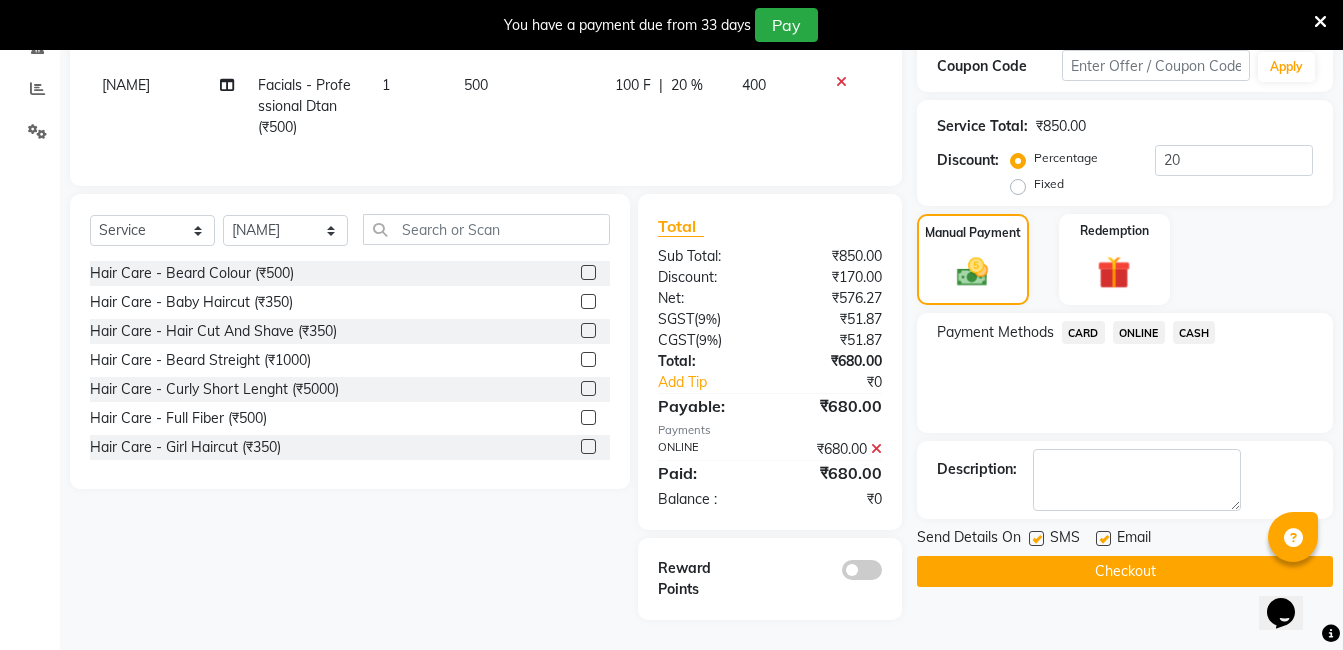 click on "Checkout" 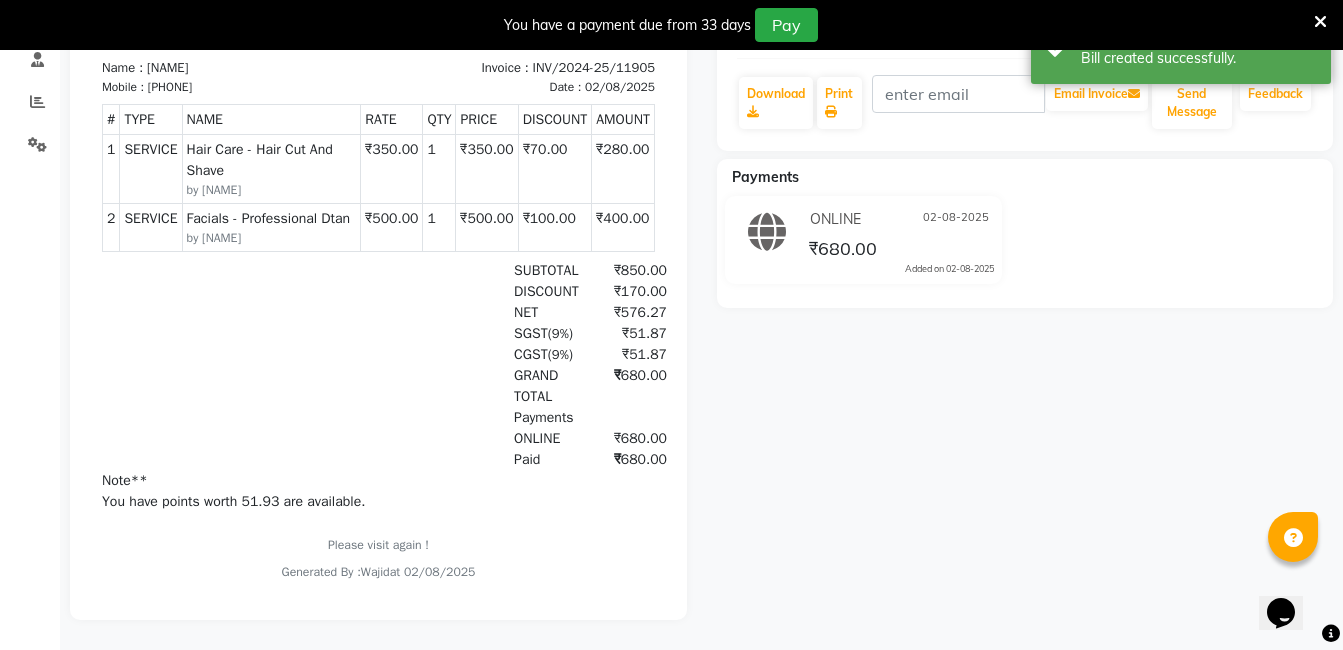 scroll, scrollTop: 0, scrollLeft: 0, axis: both 